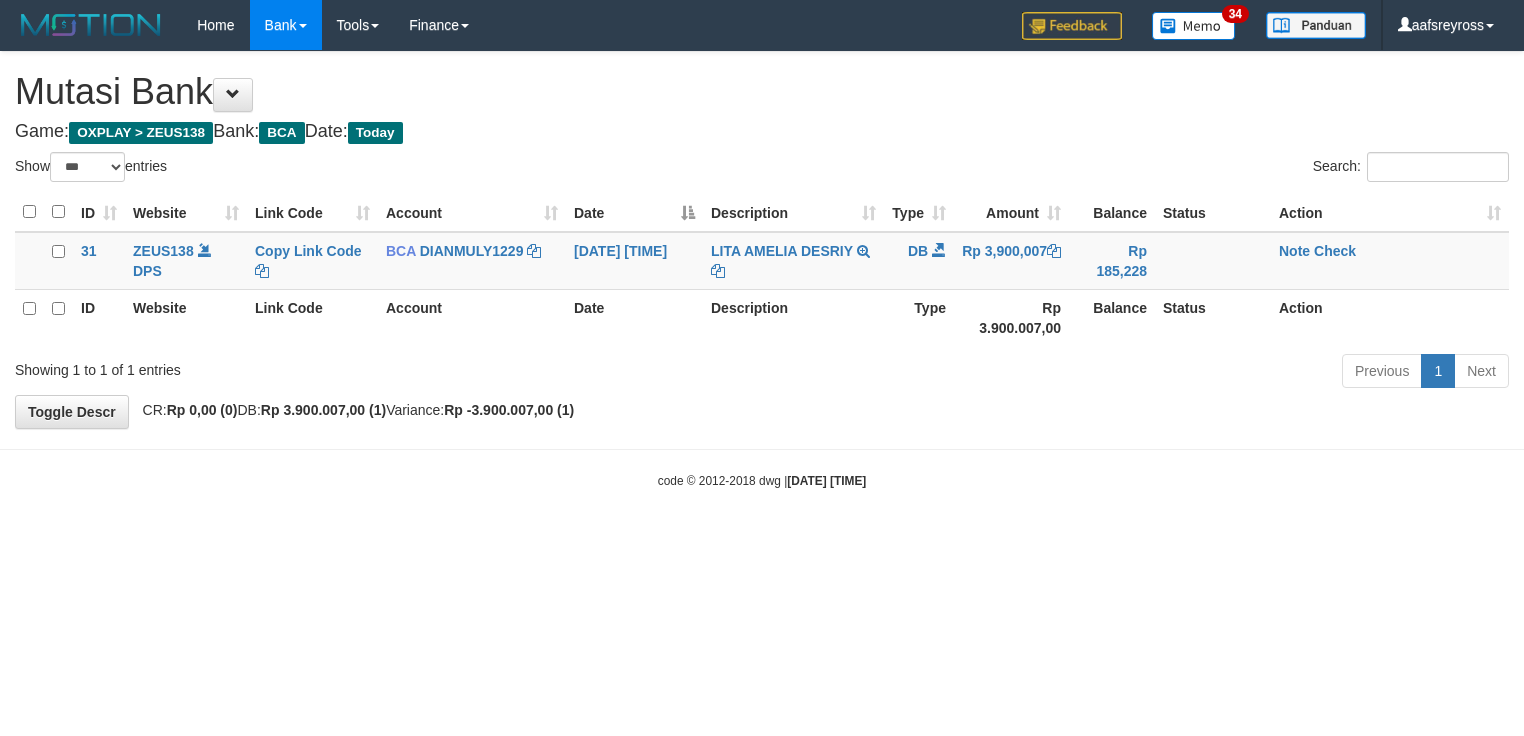 select on "***" 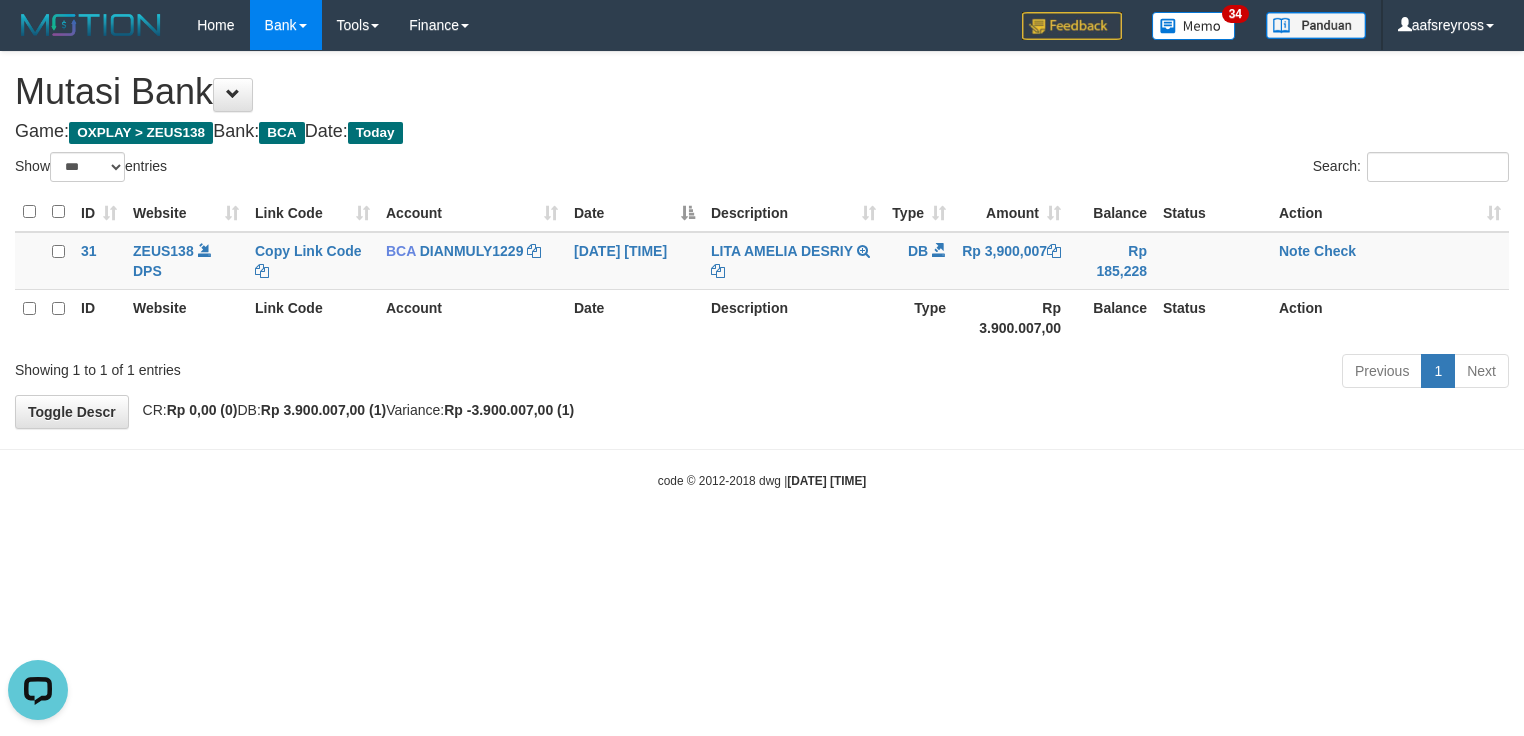 scroll, scrollTop: 0, scrollLeft: 0, axis: both 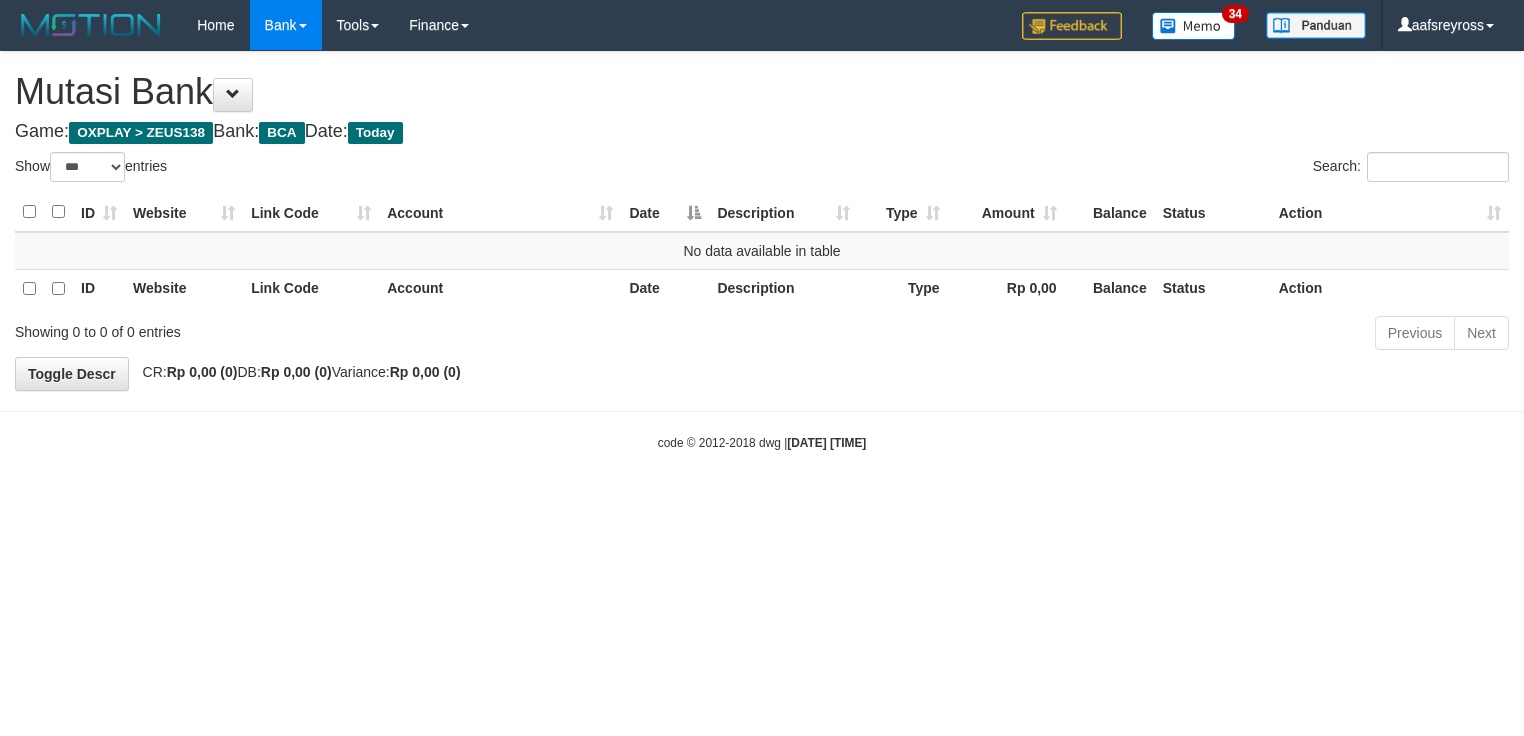select on "***" 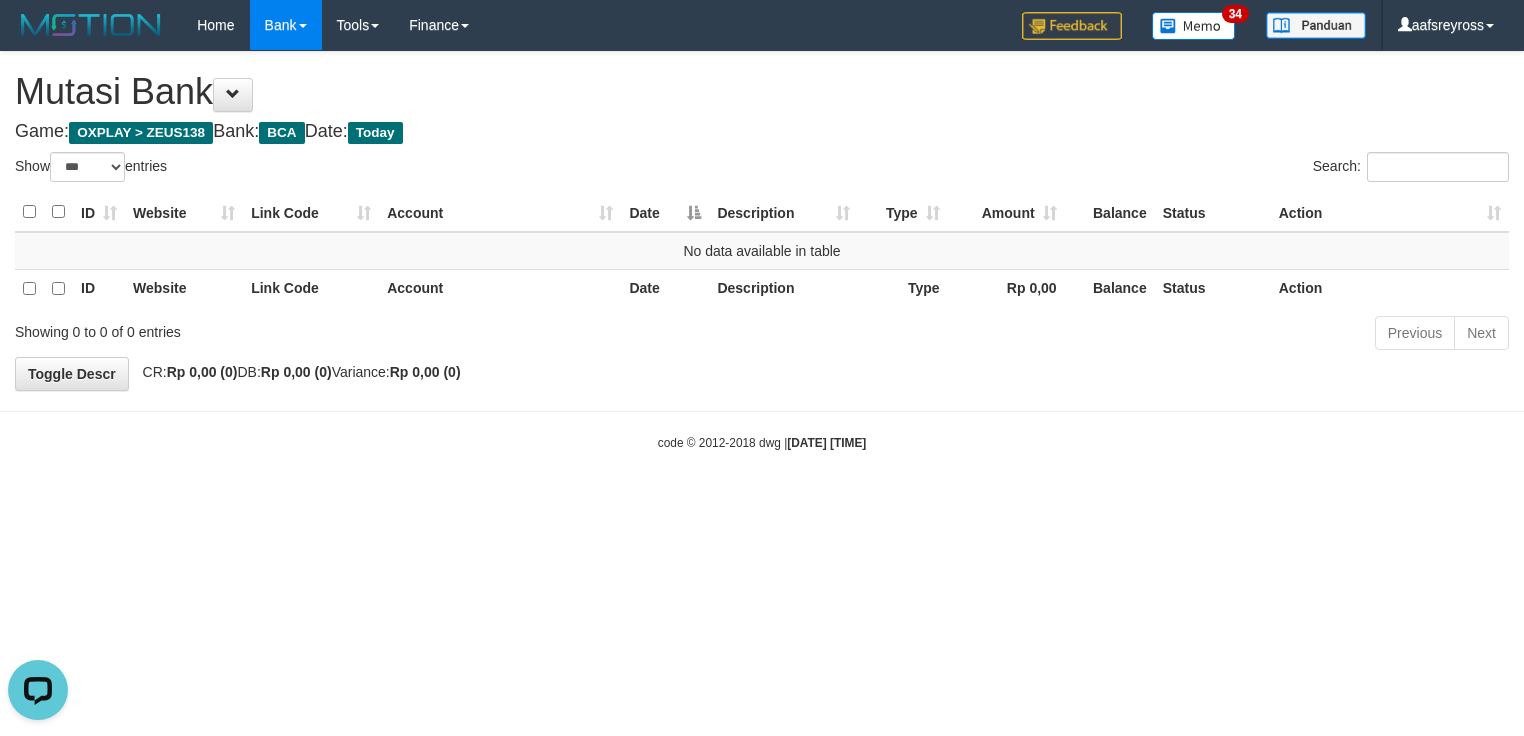 scroll, scrollTop: 0, scrollLeft: 0, axis: both 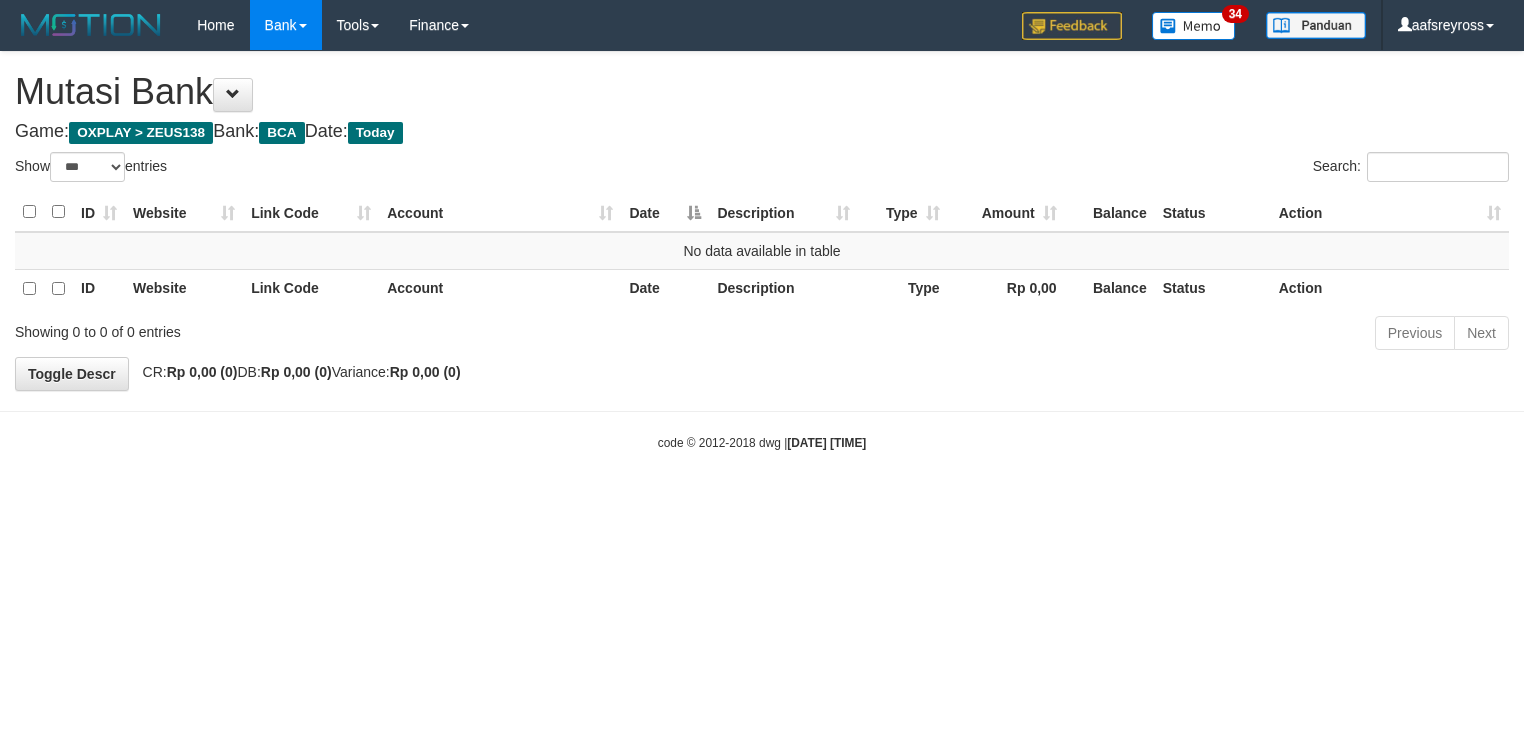 select on "***" 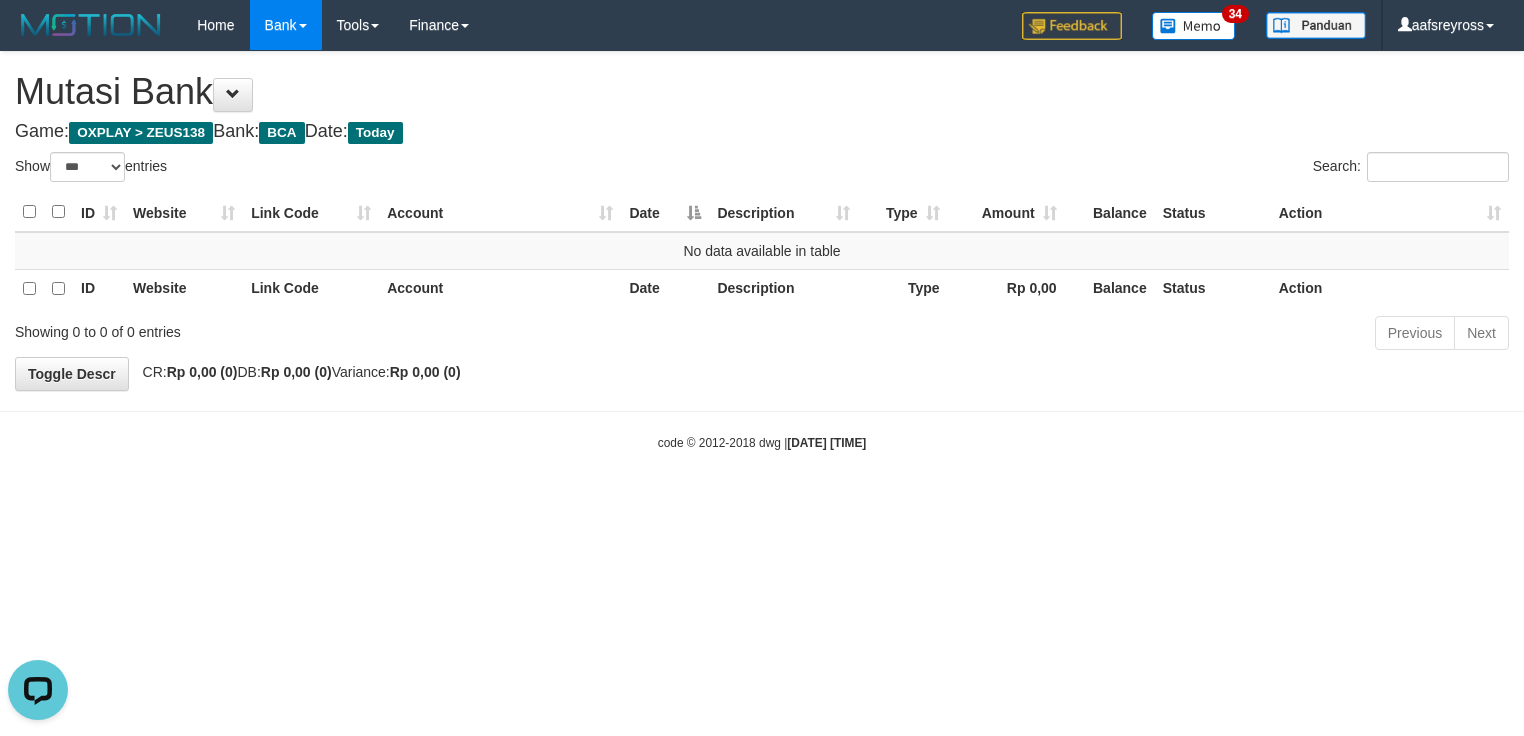 scroll, scrollTop: 0, scrollLeft: 0, axis: both 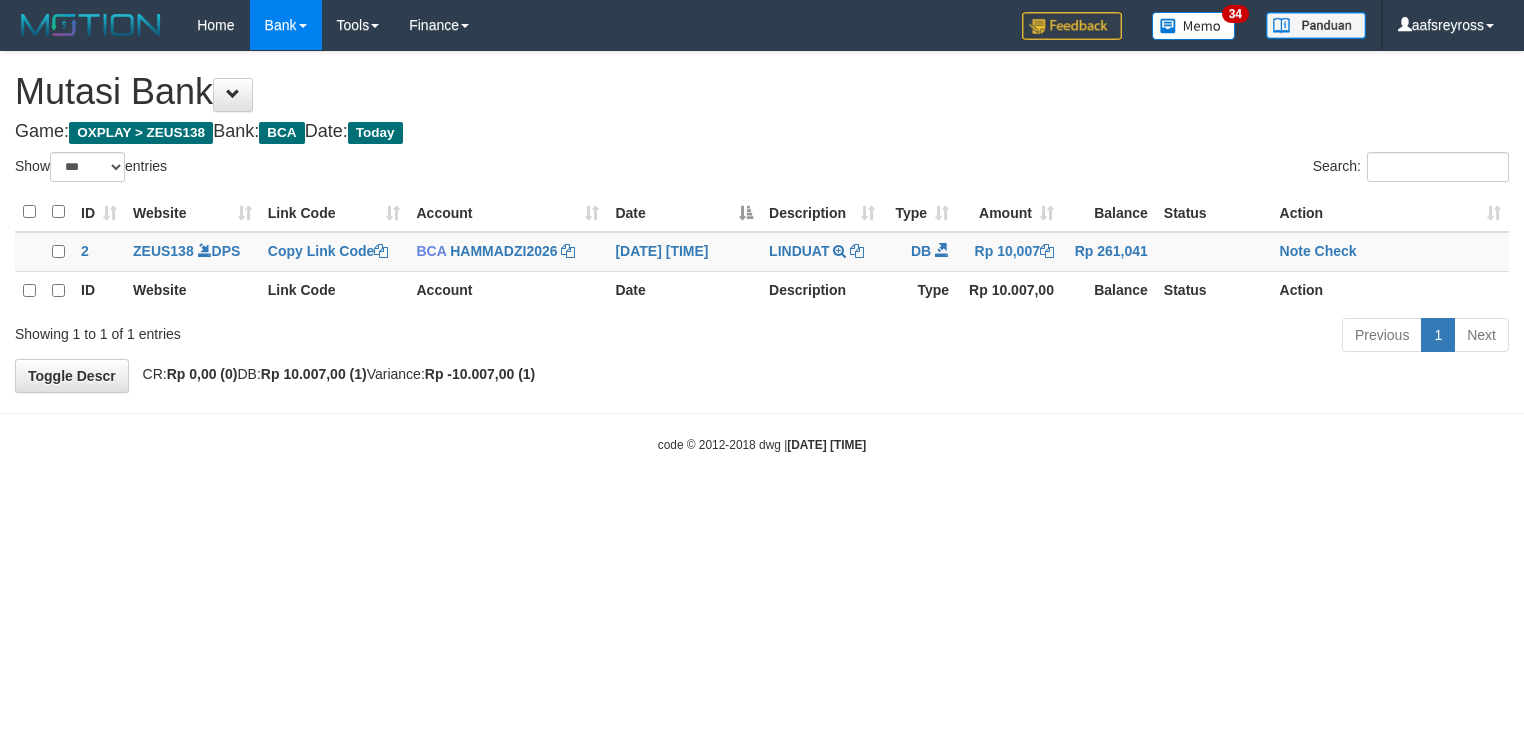 select on "***" 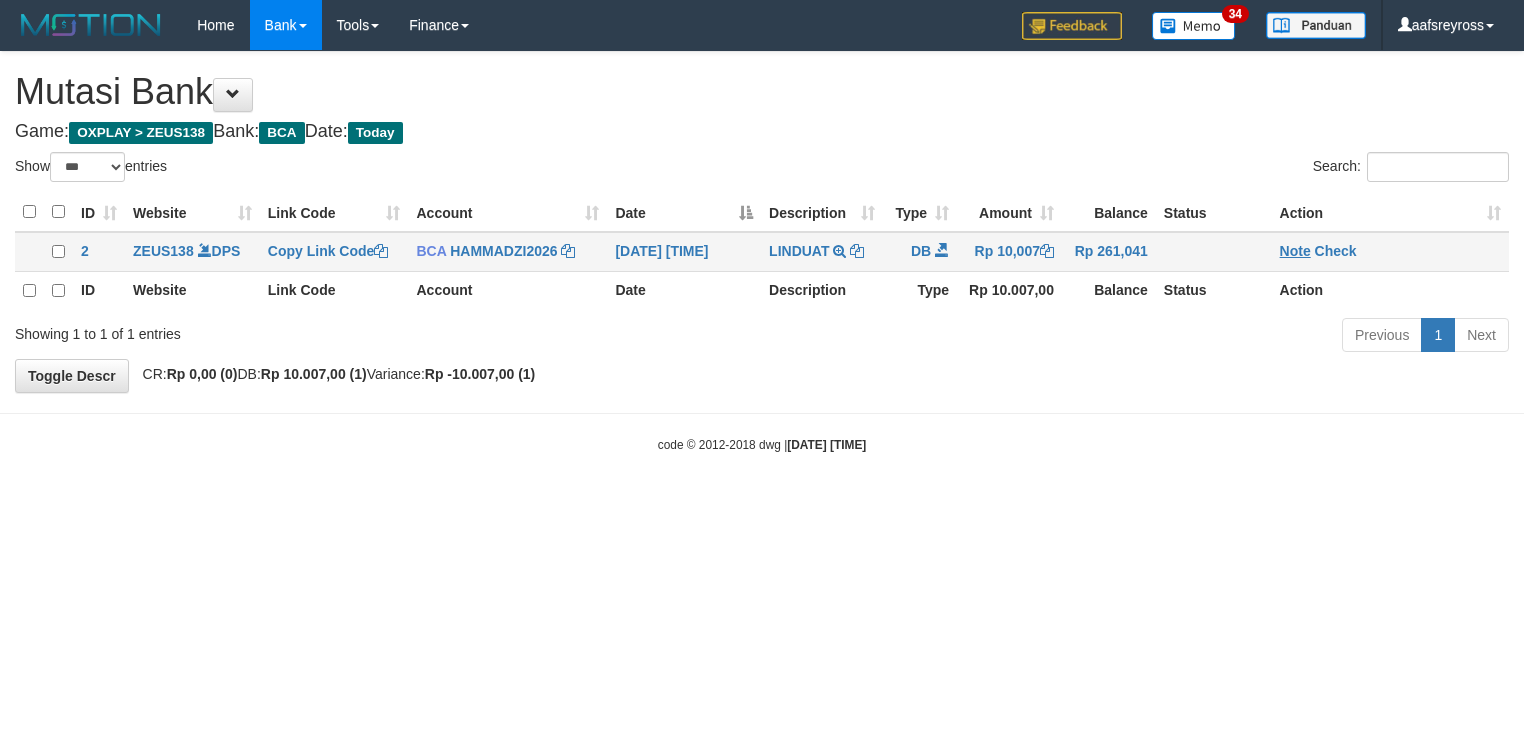 scroll, scrollTop: 0, scrollLeft: 0, axis: both 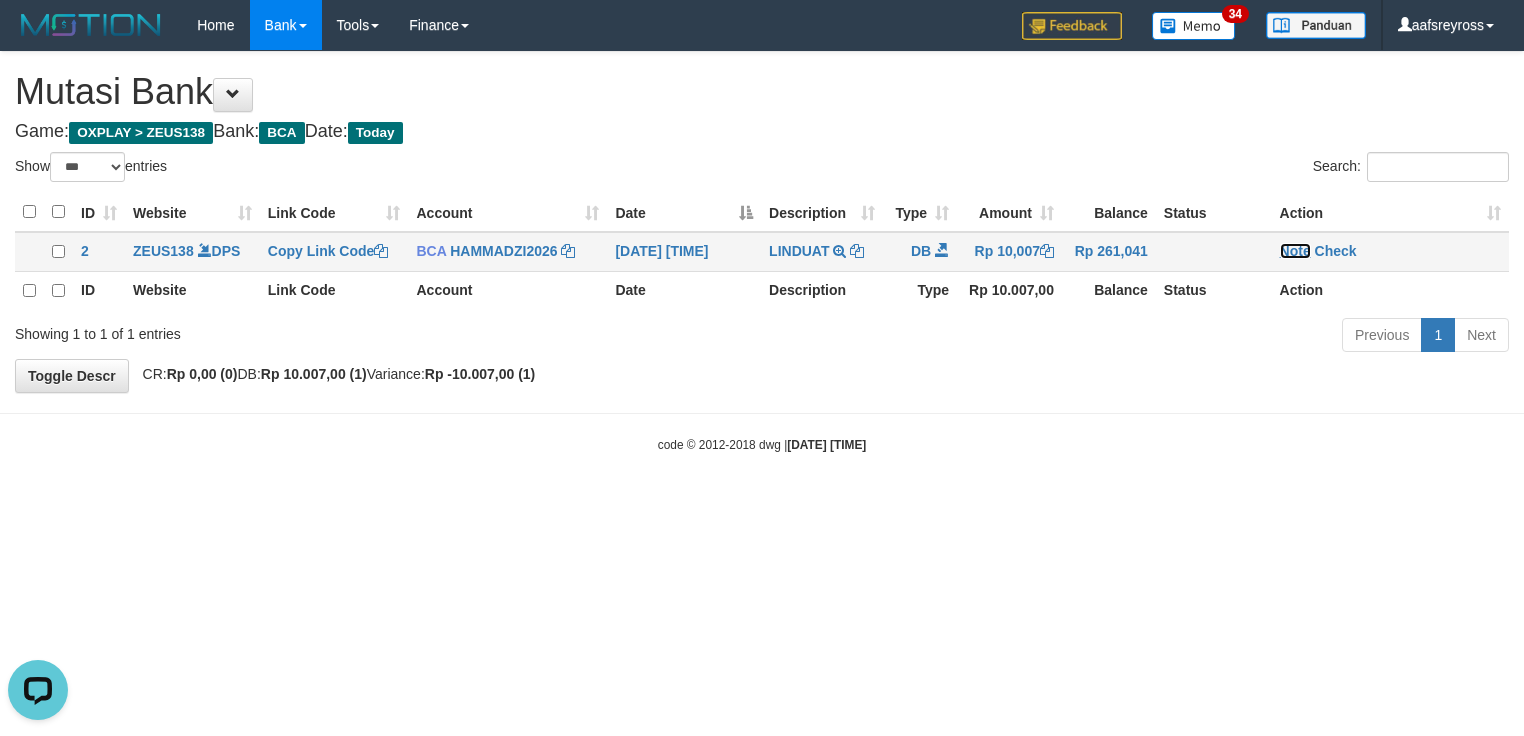 click on "Note" at bounding box center [1295, 251] 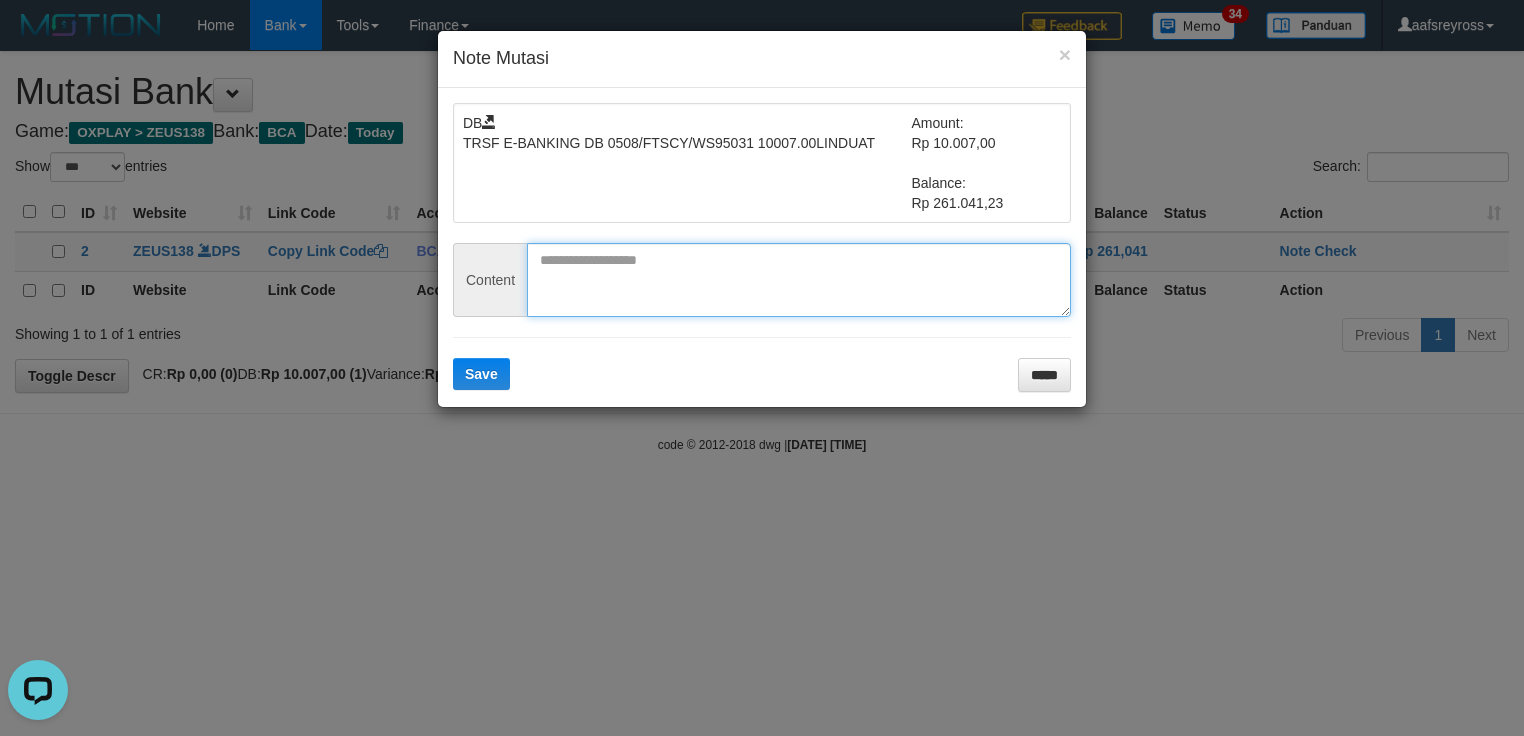 click at bounding box center (799, 280) 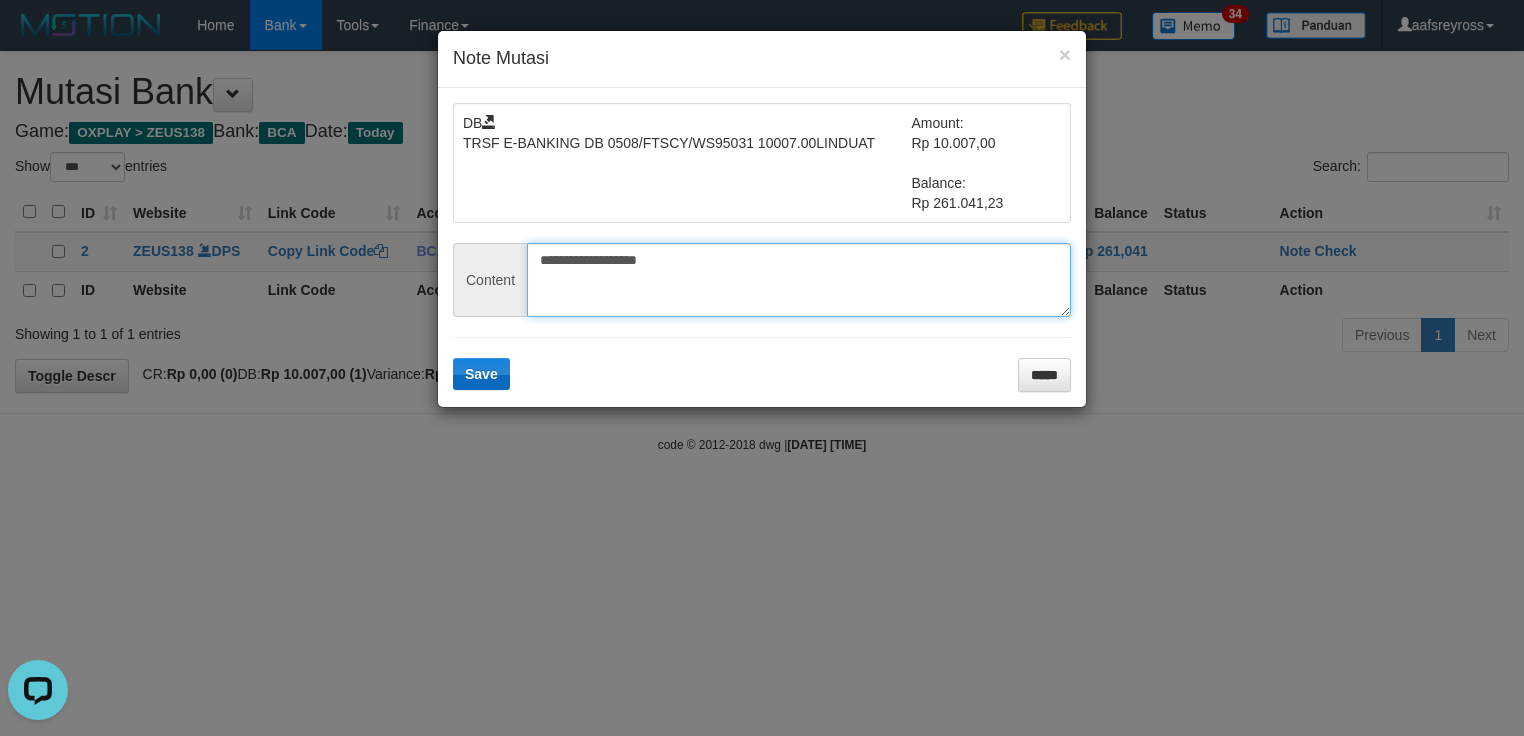 type on "**********" 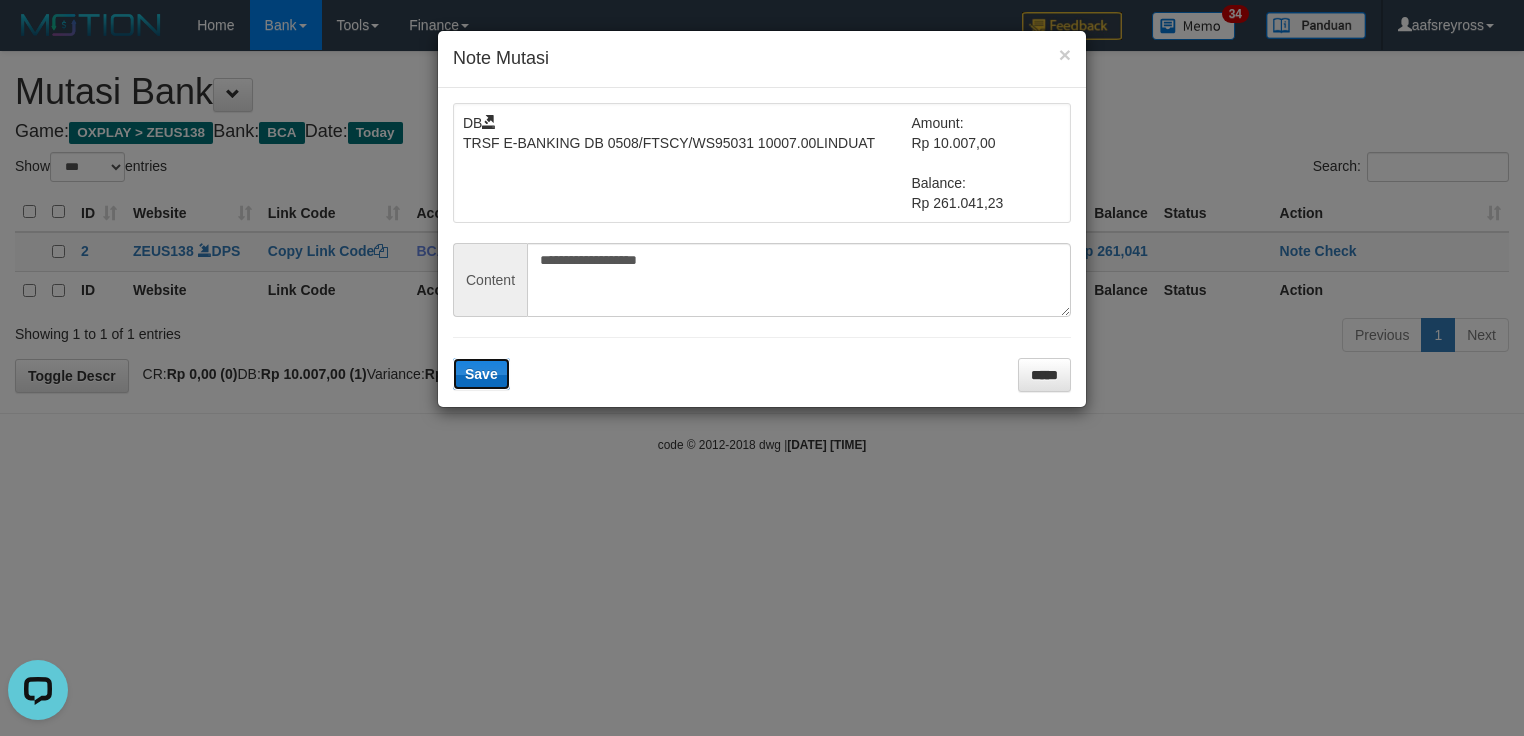 click on "Save" at bounding box center [481, 374] 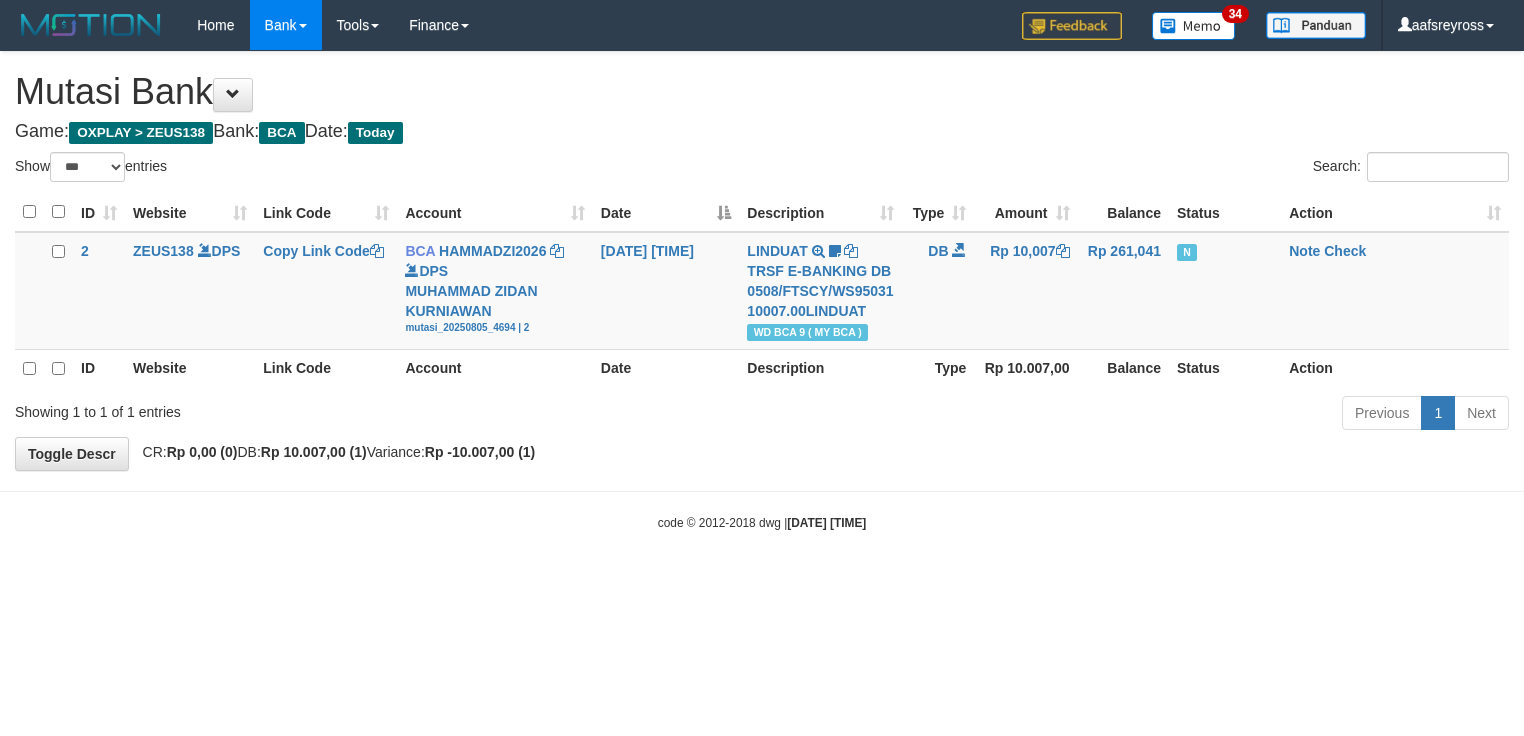 select on "***" 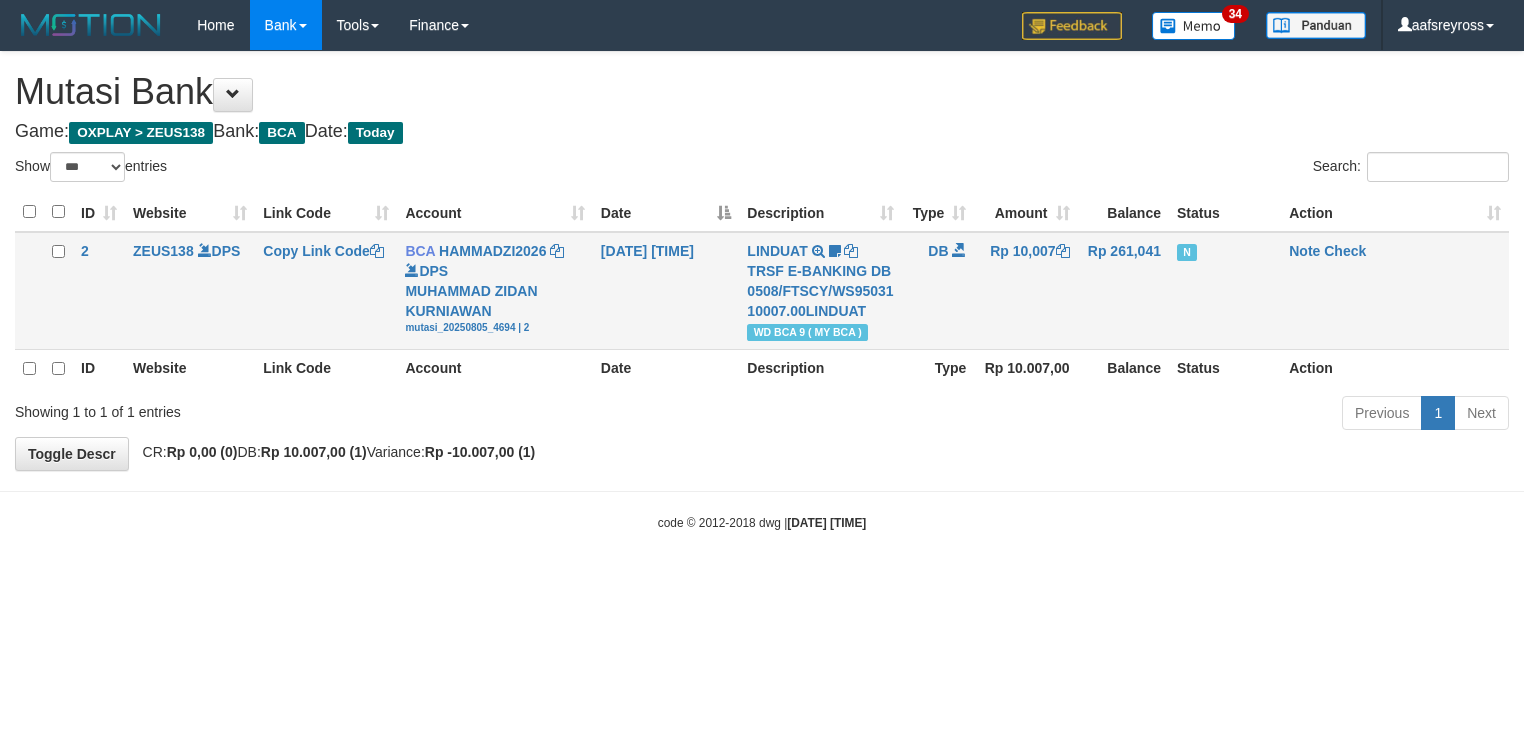 scroll, scrollTop: 0, scrollLeft: 0, axis: both 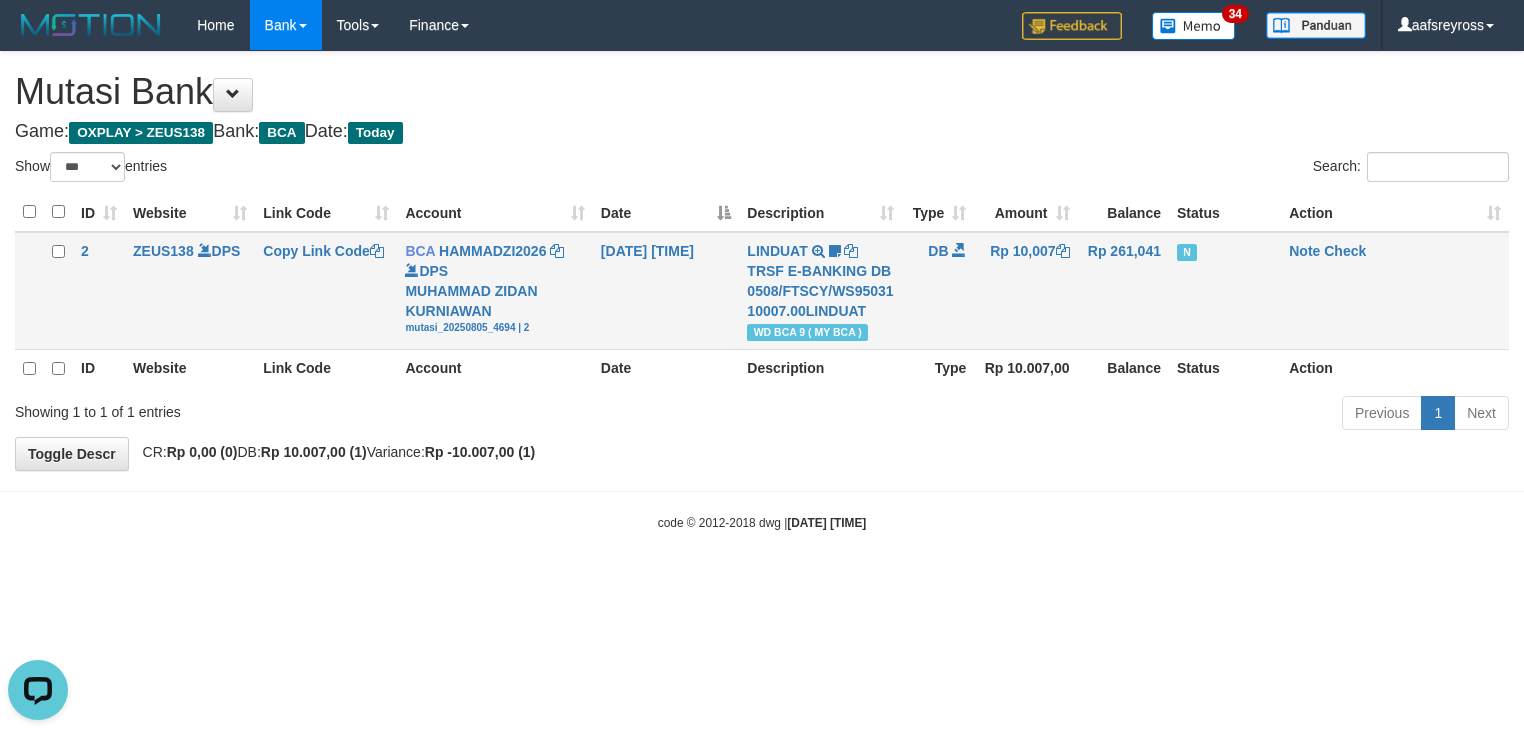 click on "Note
Check" at bounding box center (1395, 291) 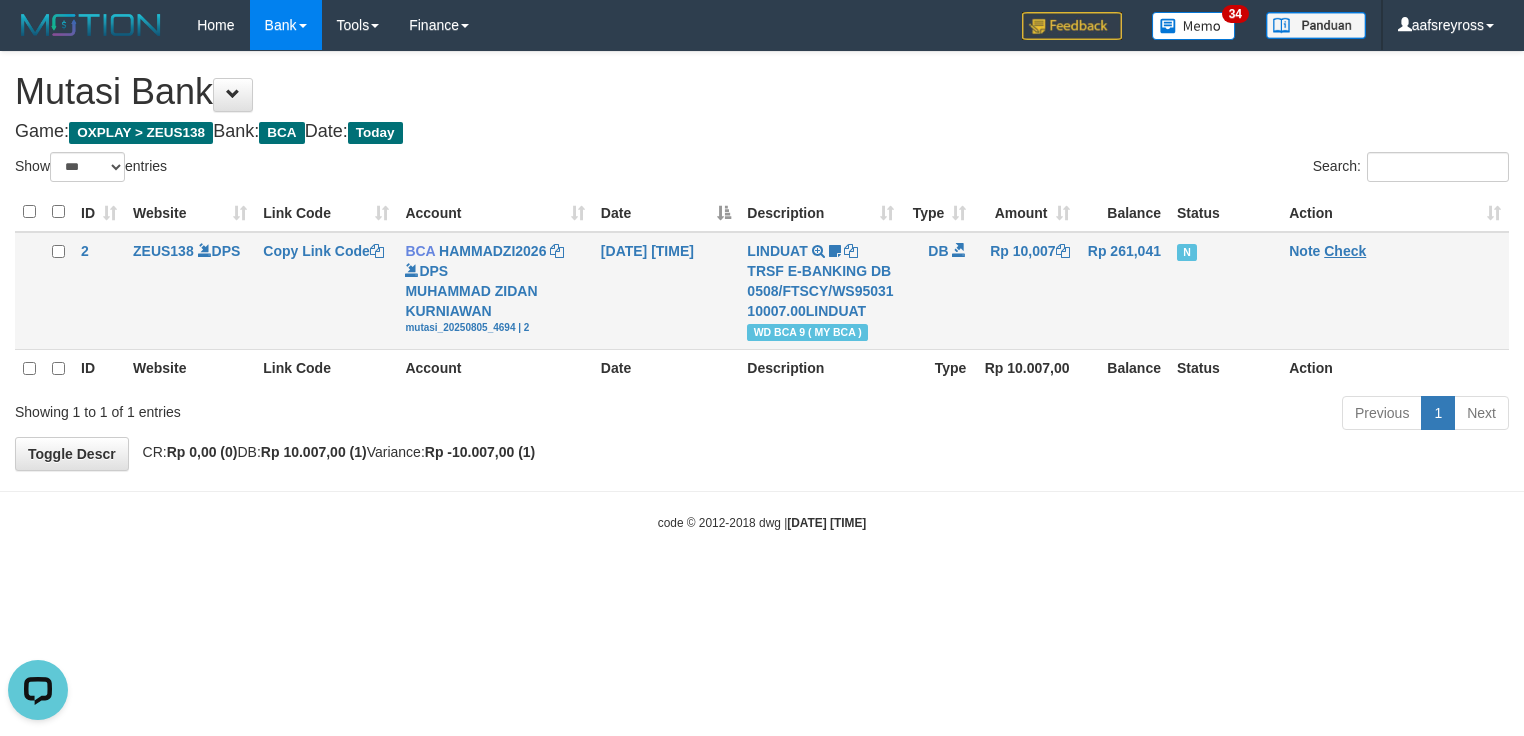click on "Note
Check" at bounding box center [1395, 291] 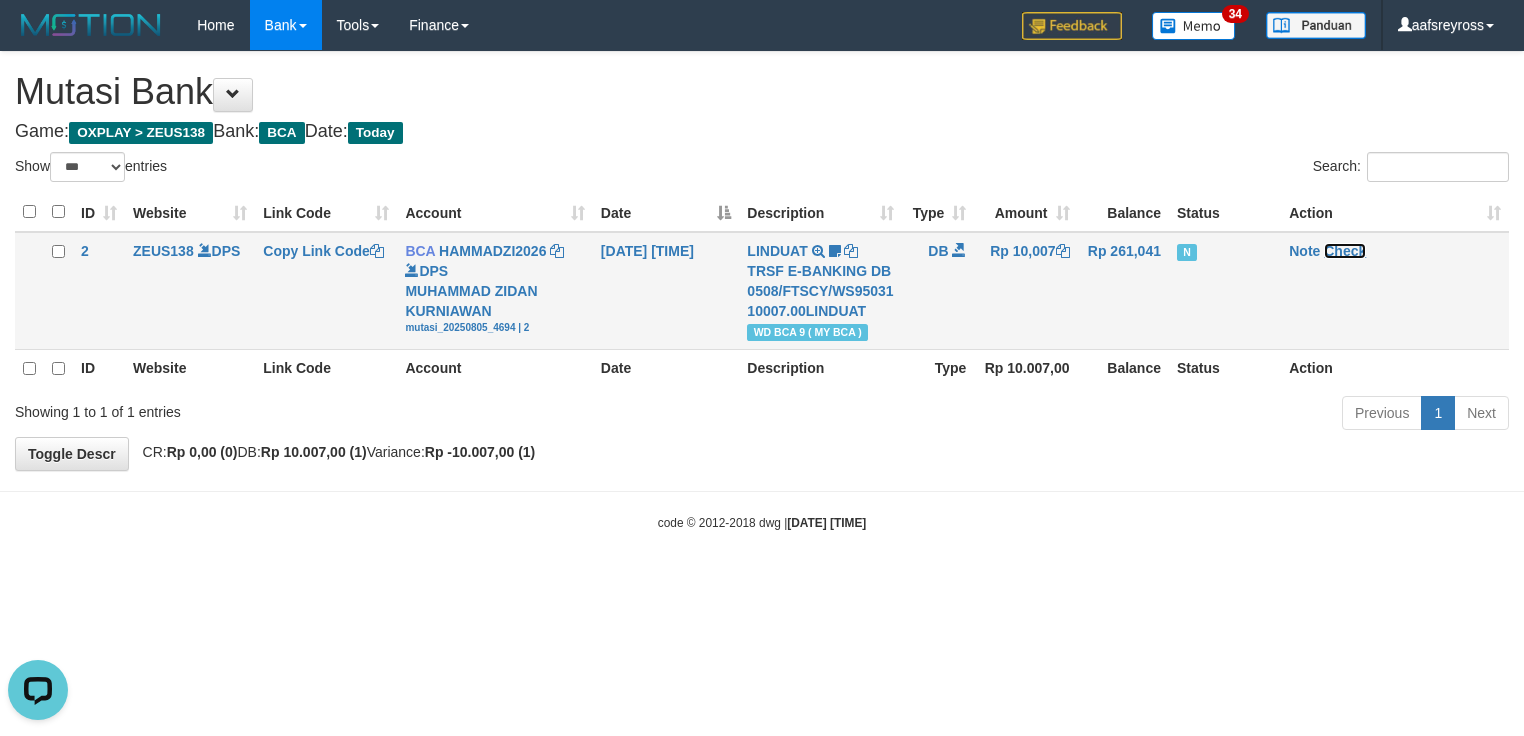 click on "Check" at bounding box center (1345, 251) 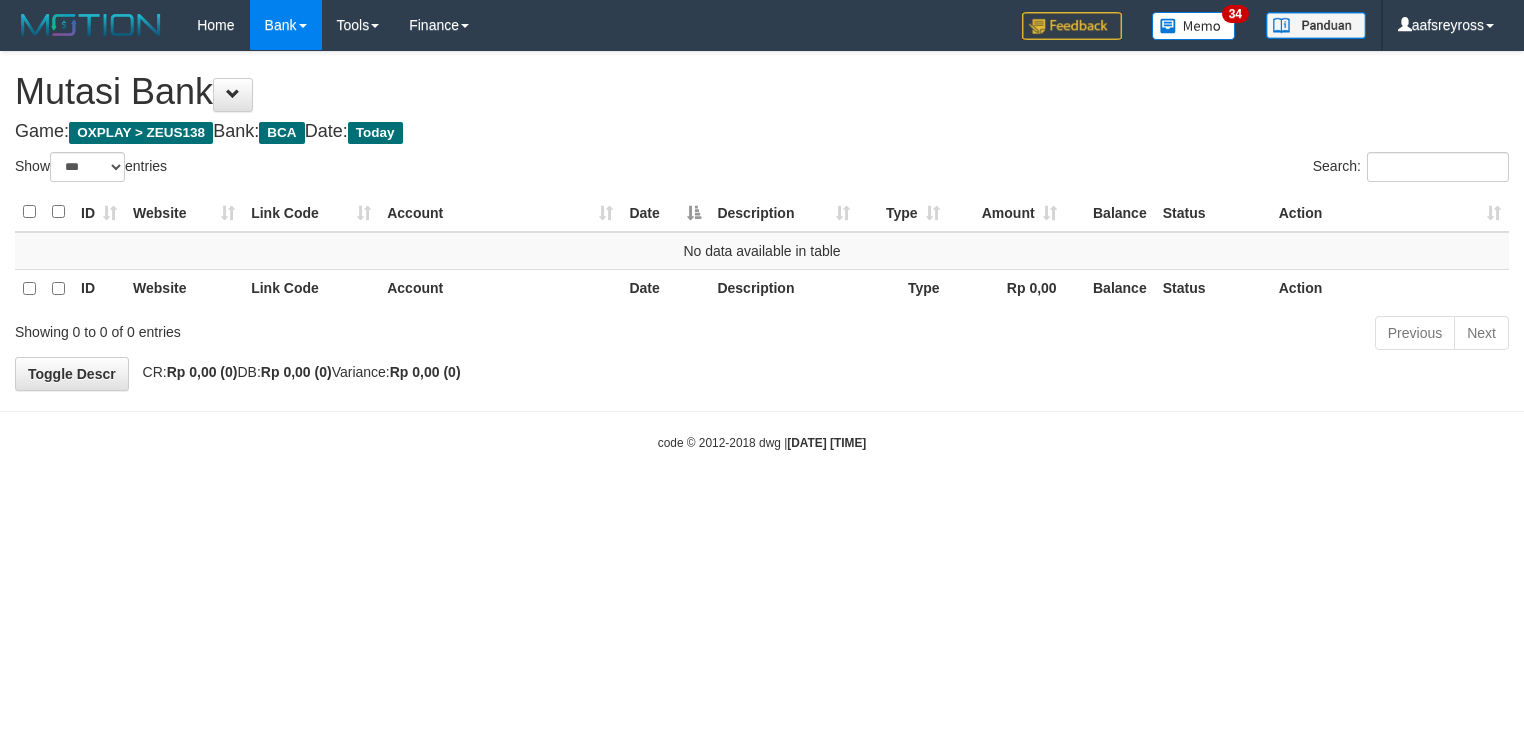select on "***" 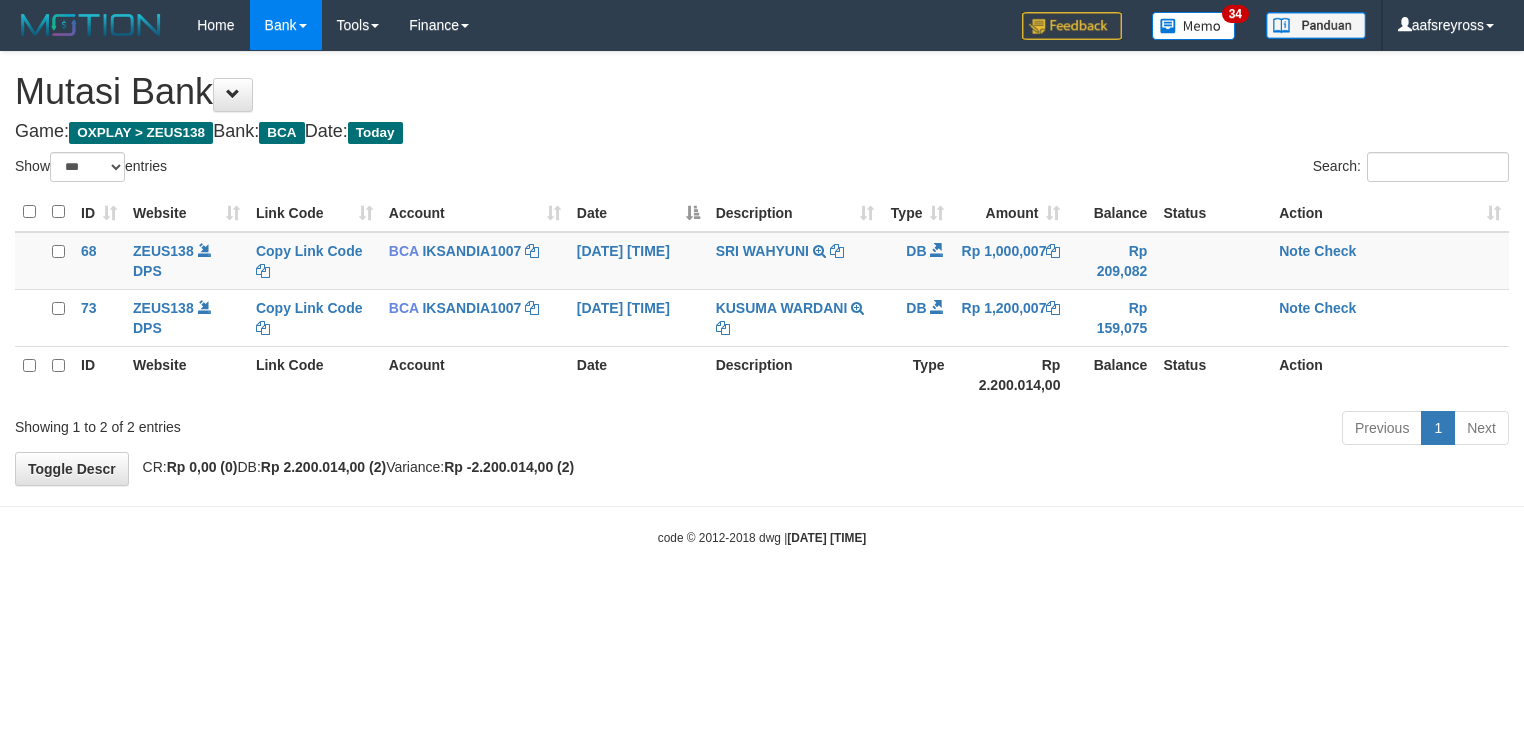 select on "***" 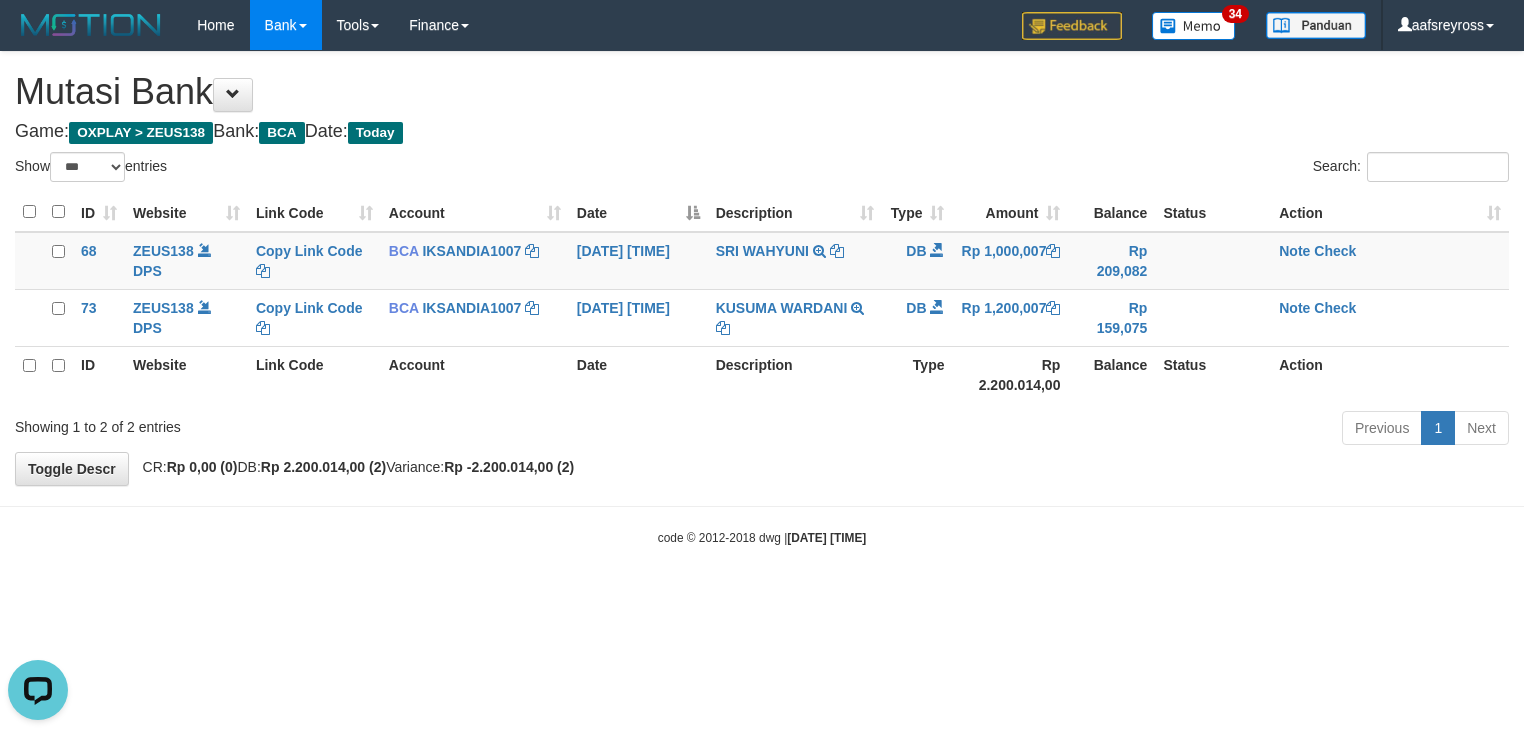 scroll, scrollTop: 0, scrollLeft: 0, axis: both 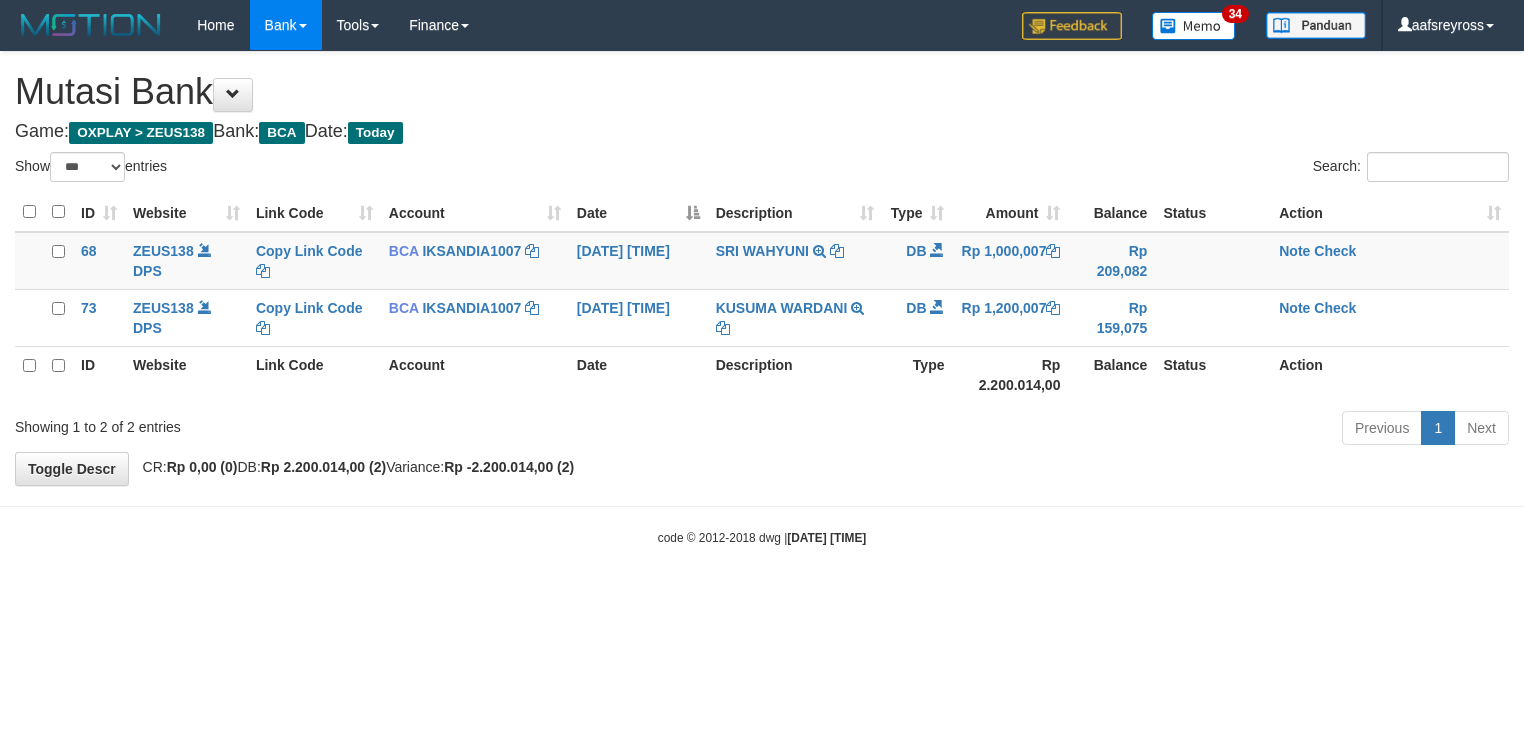 select on "***" 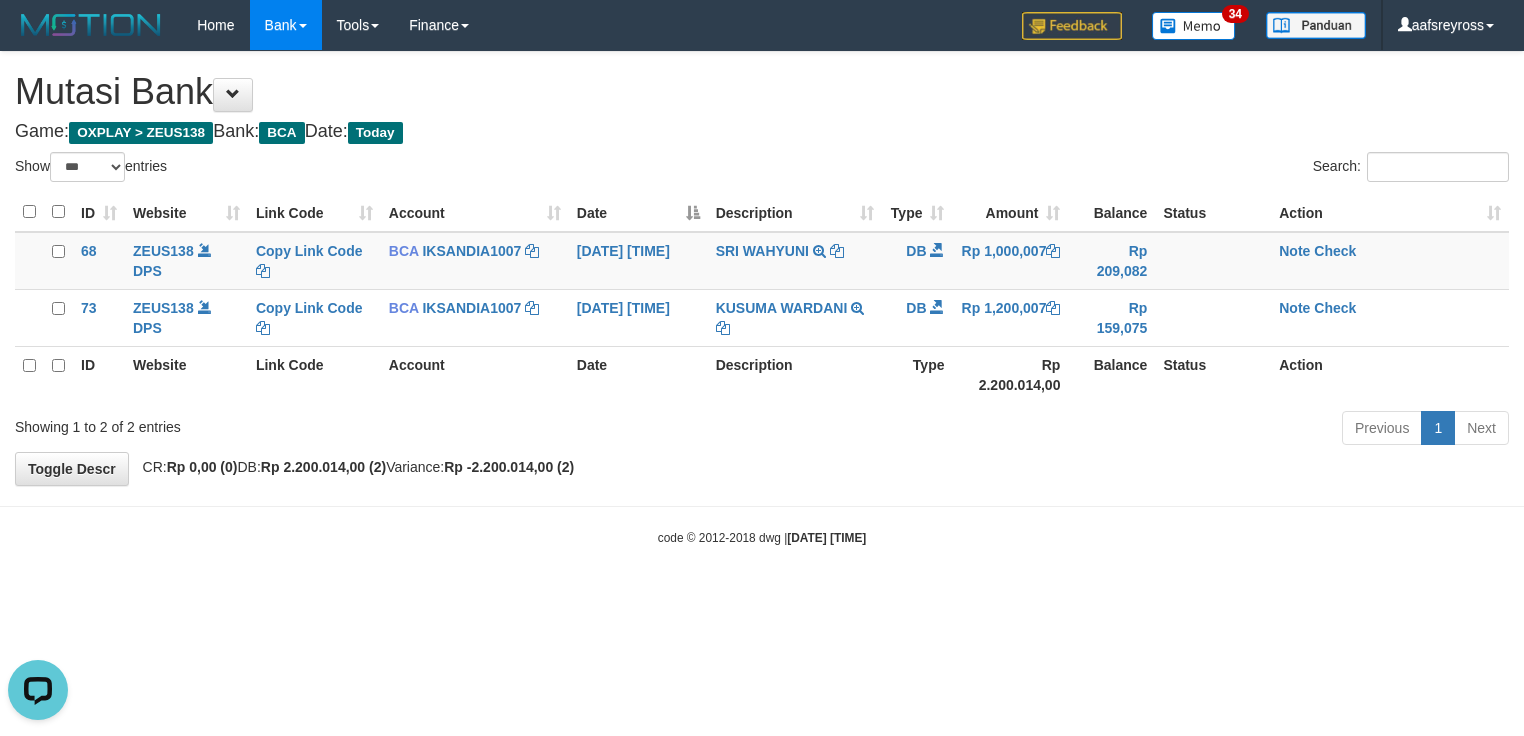 scroll, scrollTop: 0, scrollLeft: 0, axis: both 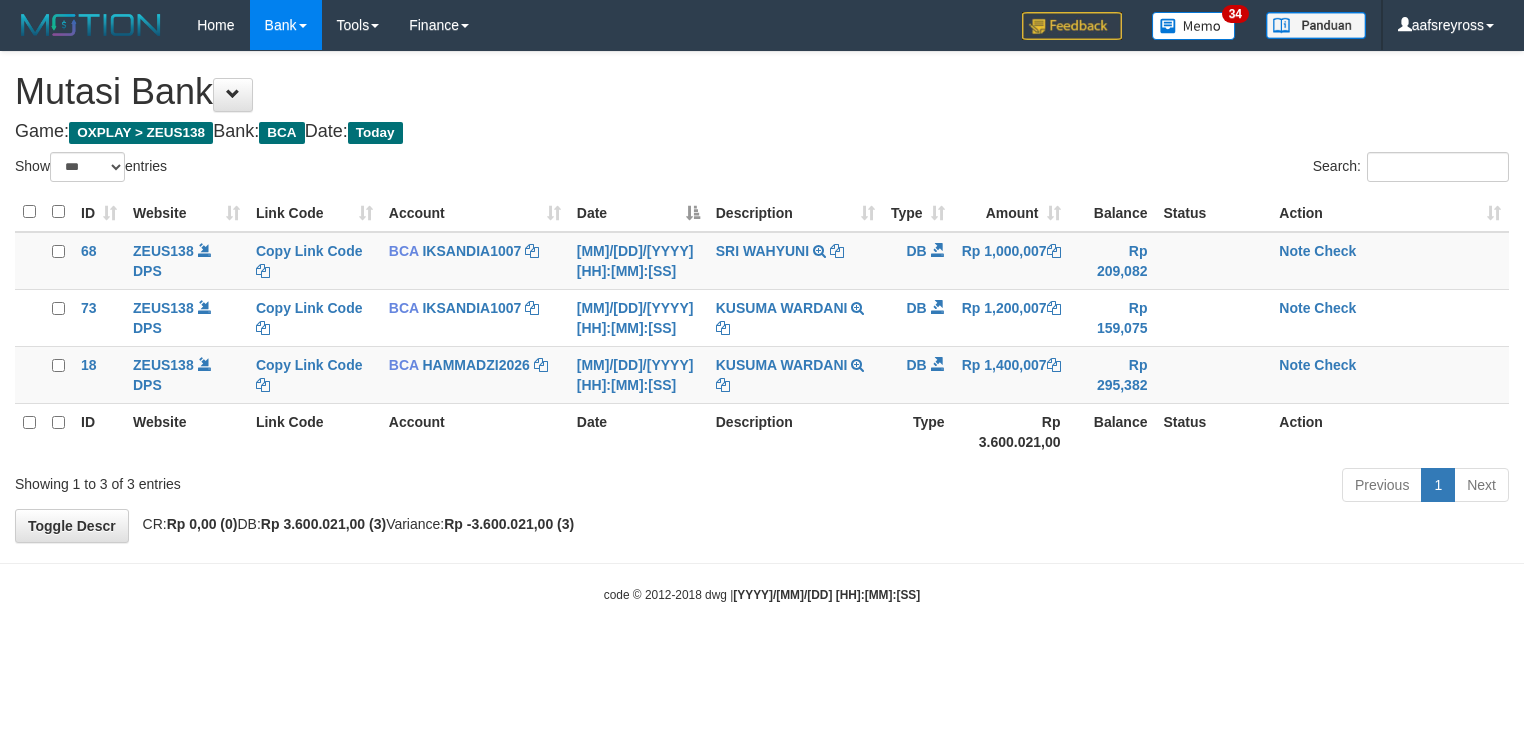 select on "***" 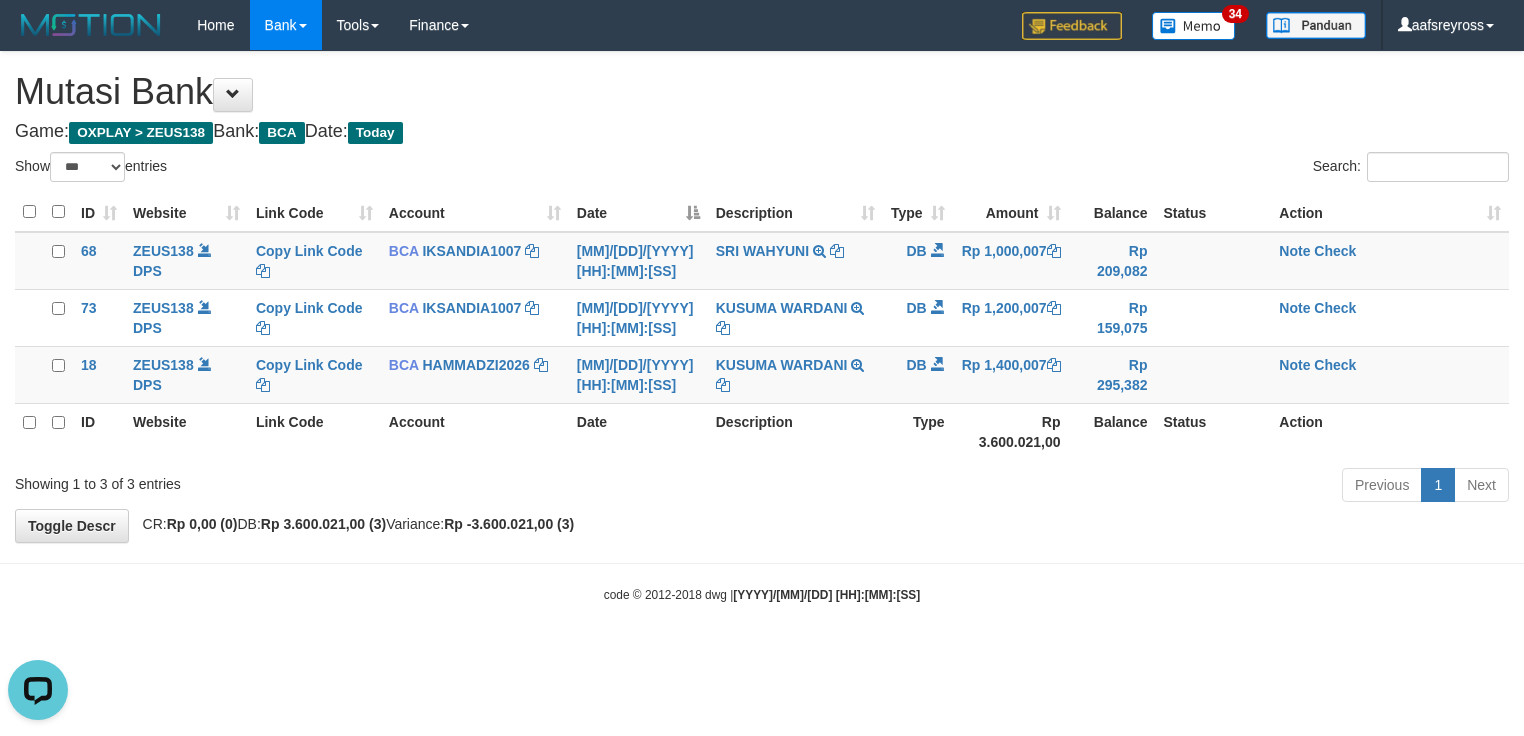 scroll, scrollTop: 0, scrollLeft: 0, axis: both 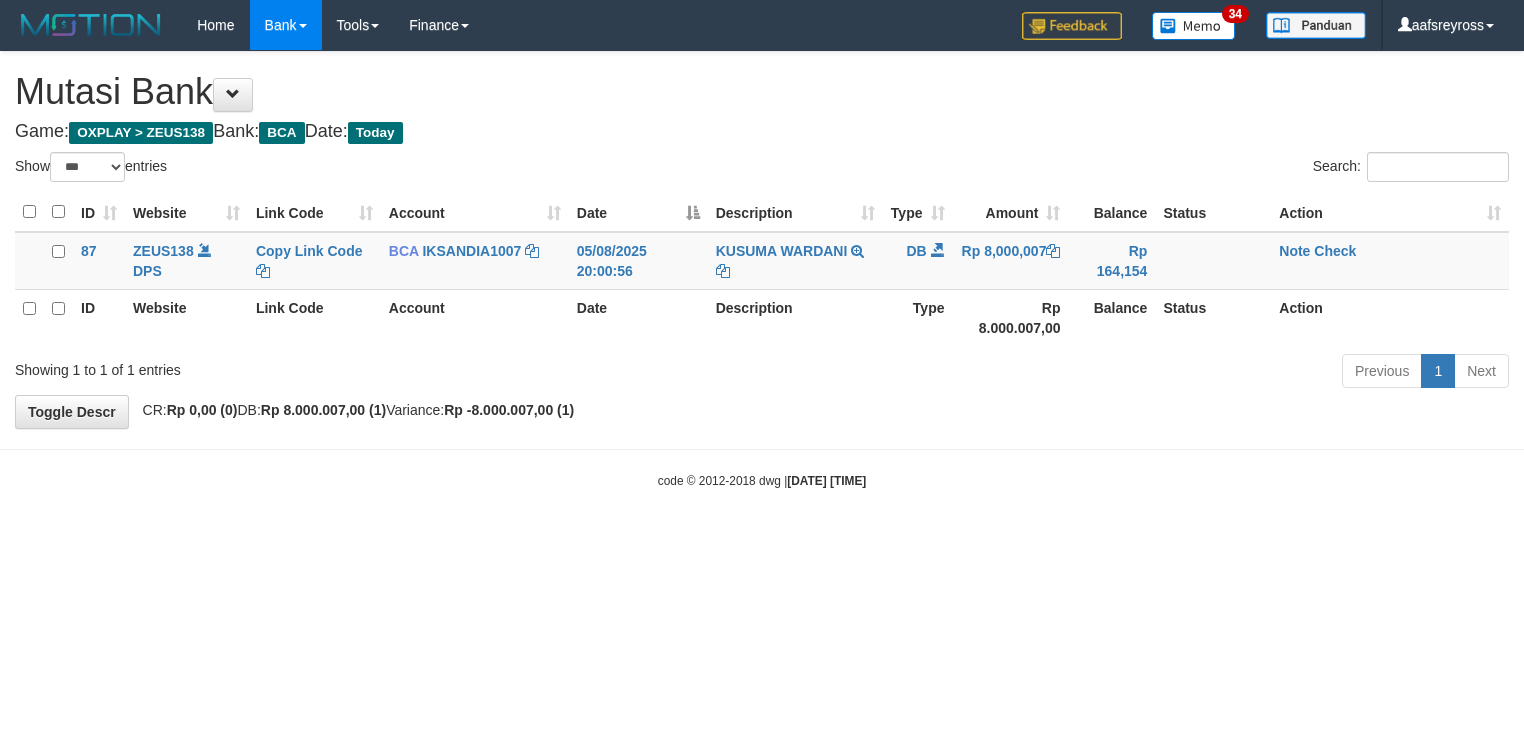 select on "***" 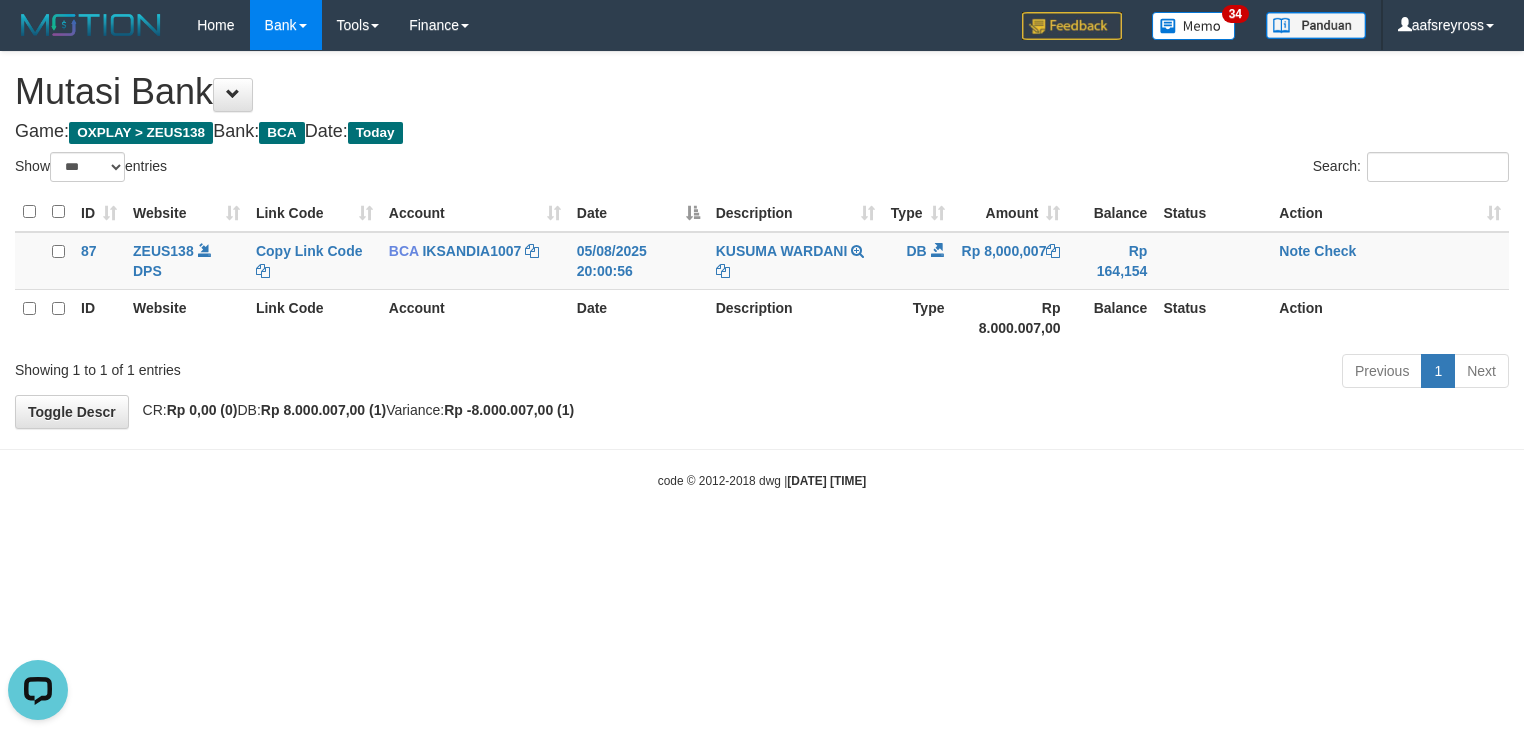 scroll, scrollTop: 0, scrollLeft: 0, axis: both 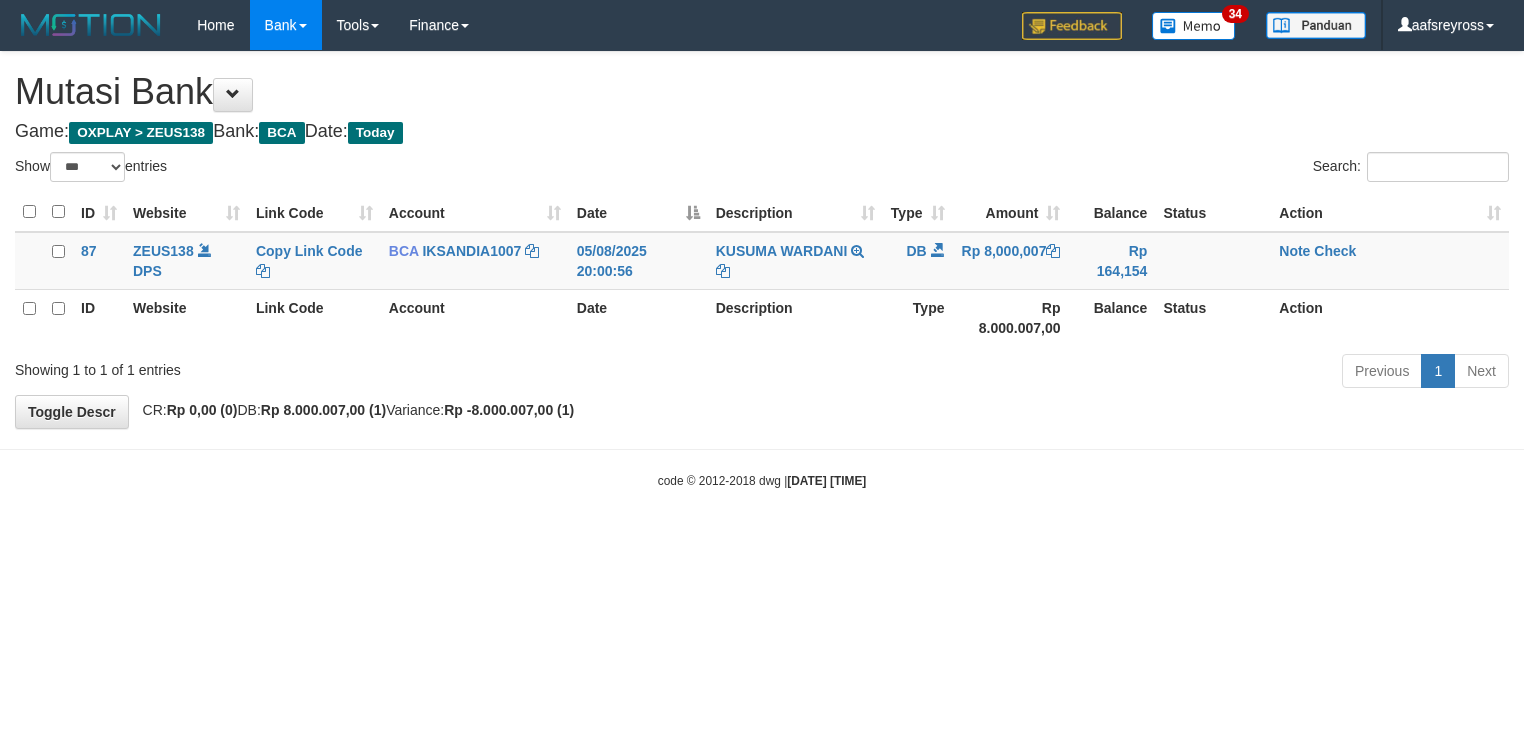 select on "***" 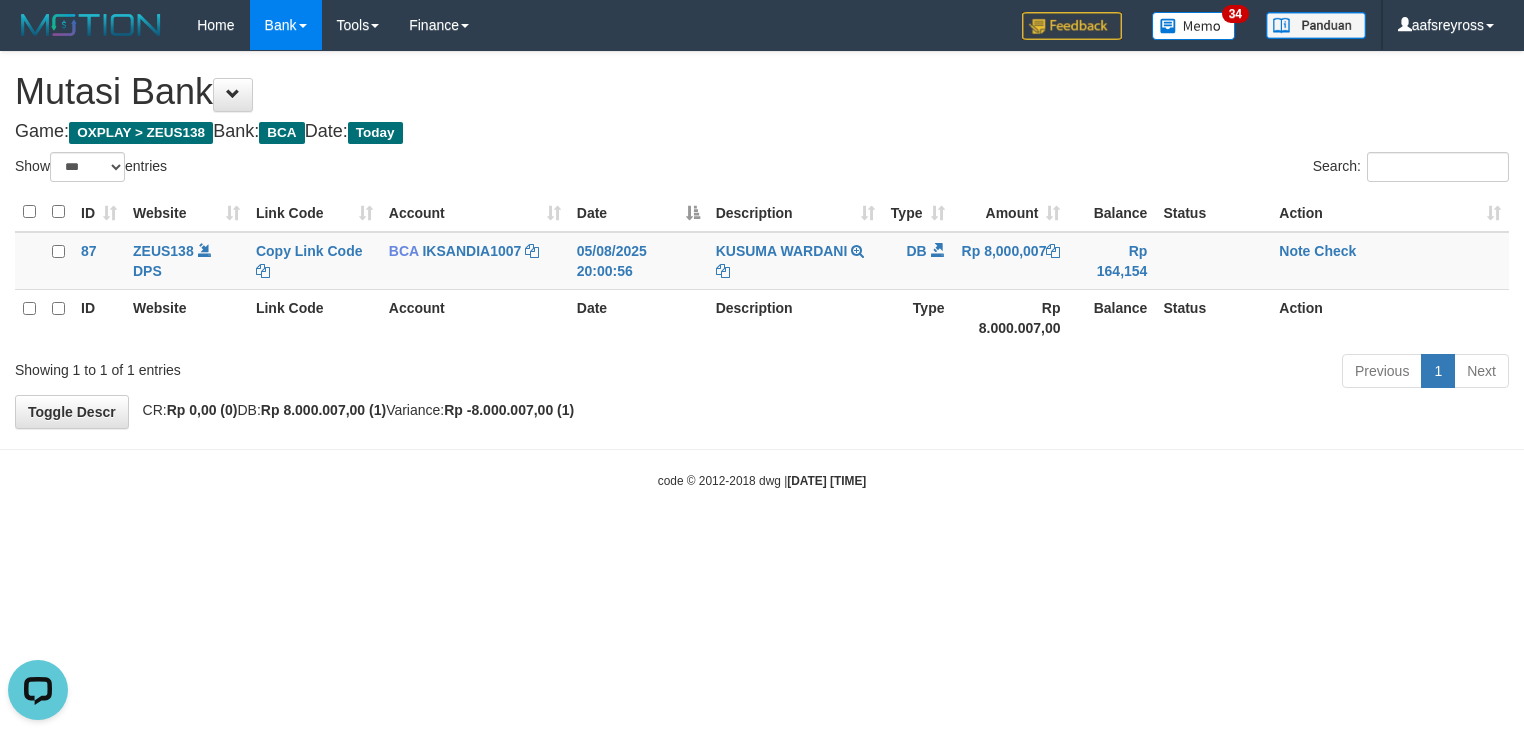 scroll, scrollTop: 0, scrollLeft: 0, axis: both 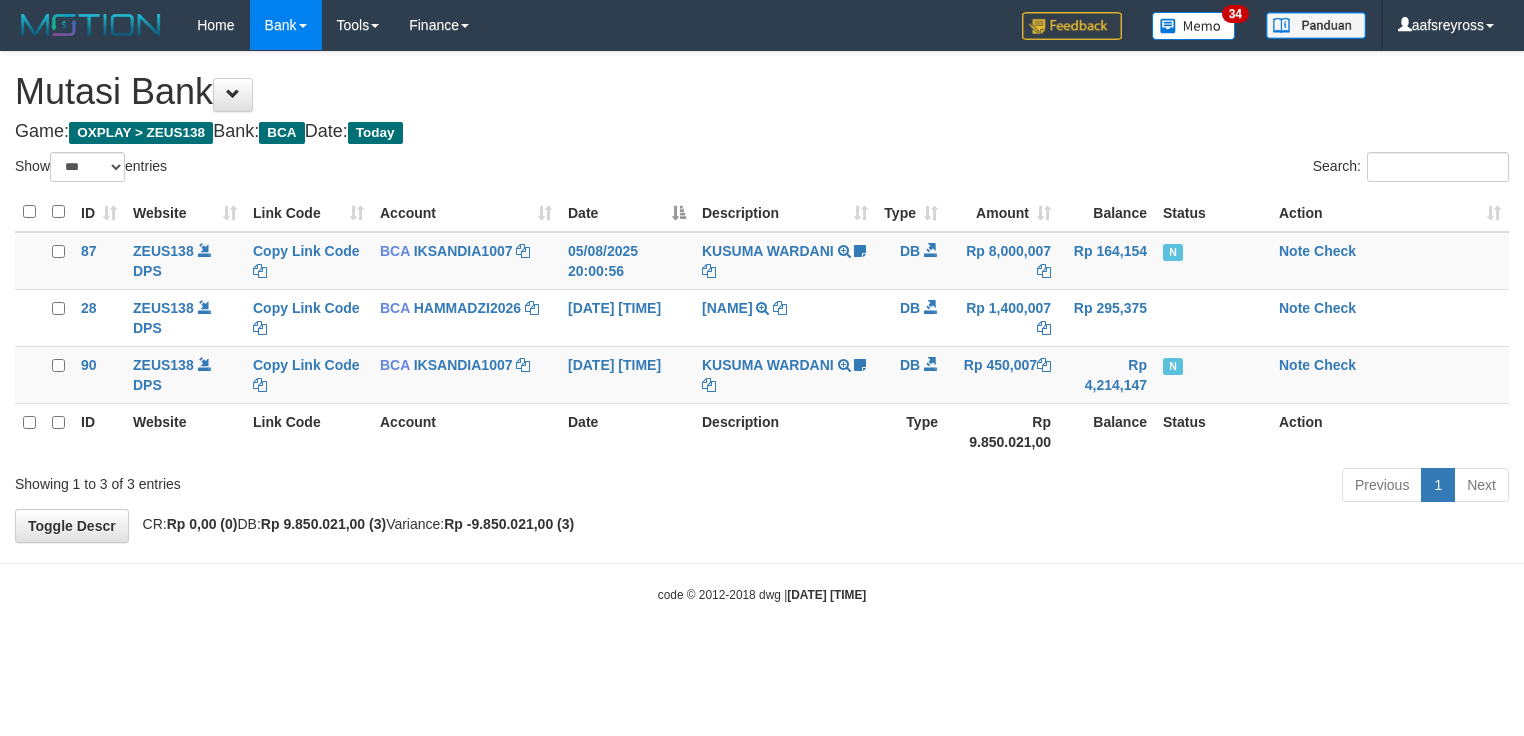 select on "***" 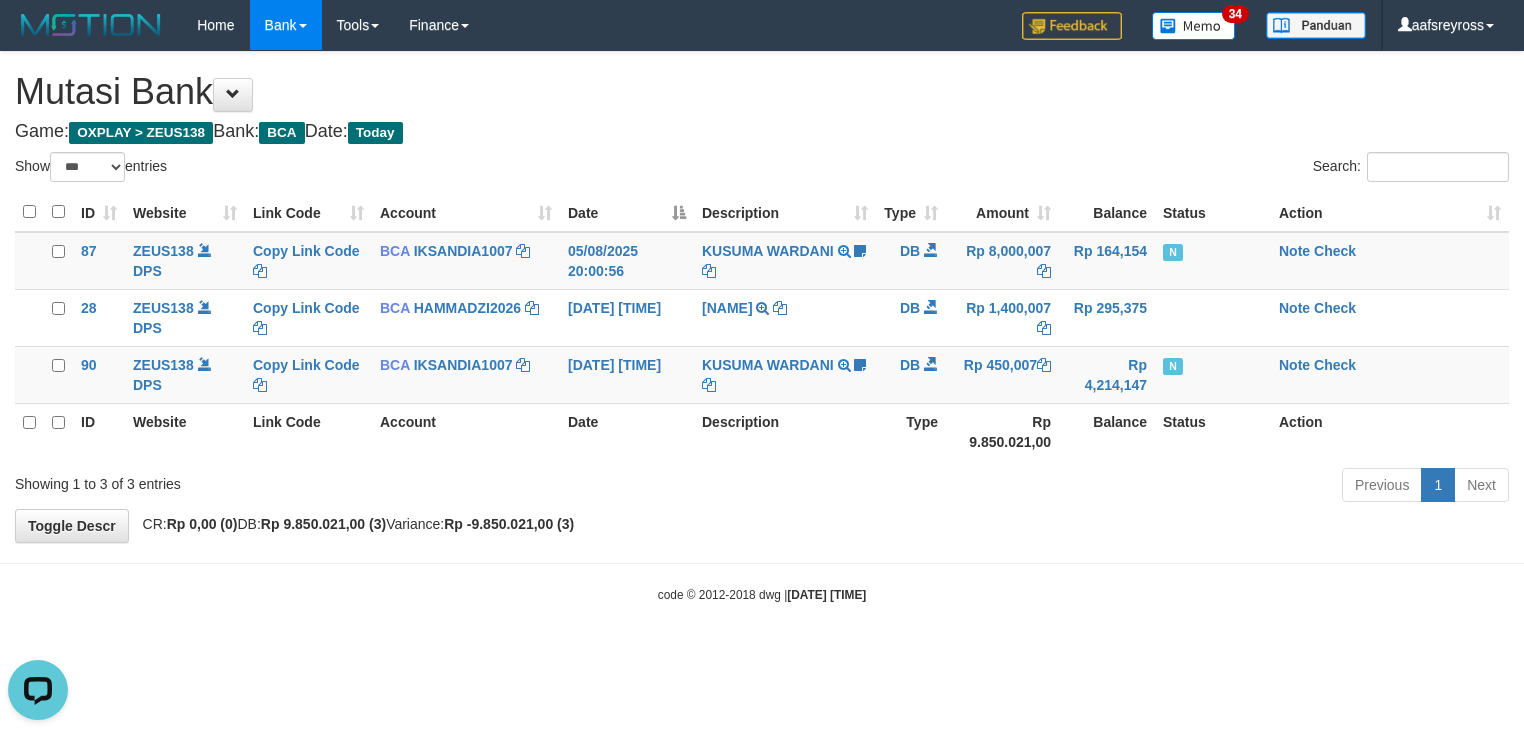 scroll, scrollTop: 0, scrollLeft: 0, axis: both 